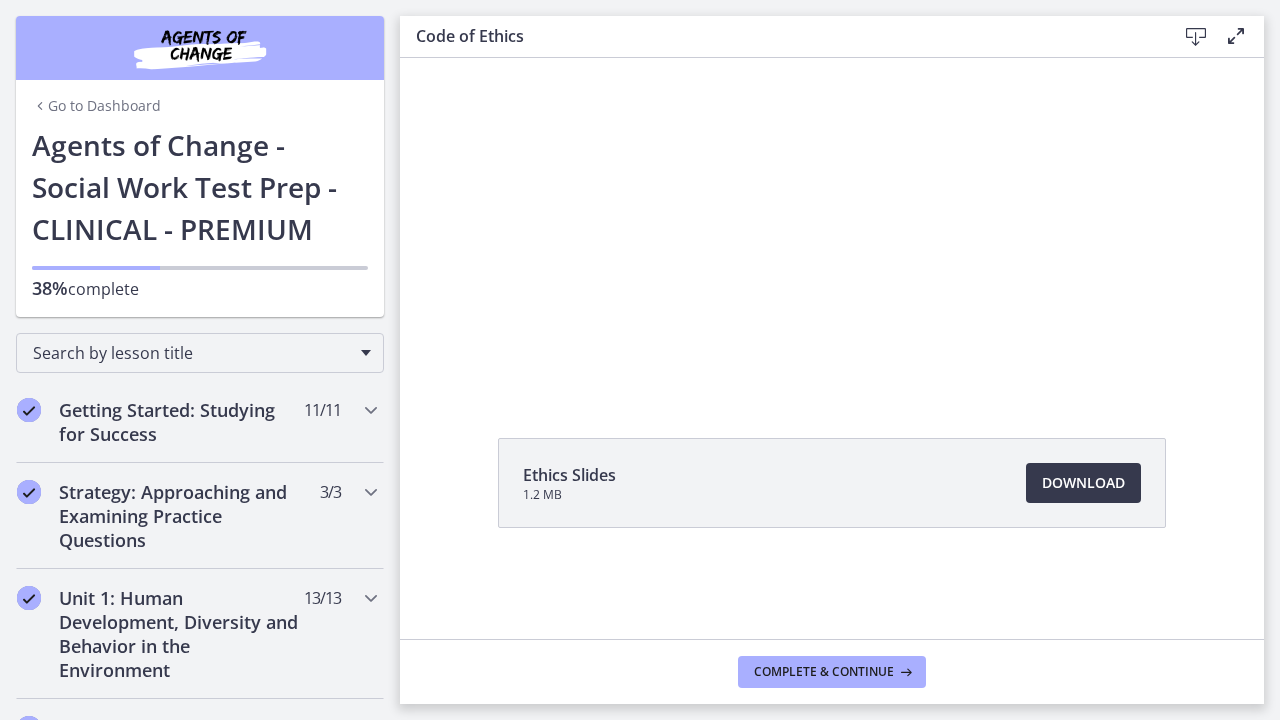scroll, scrollTop: 0, scrollLeft: 0, axis: both 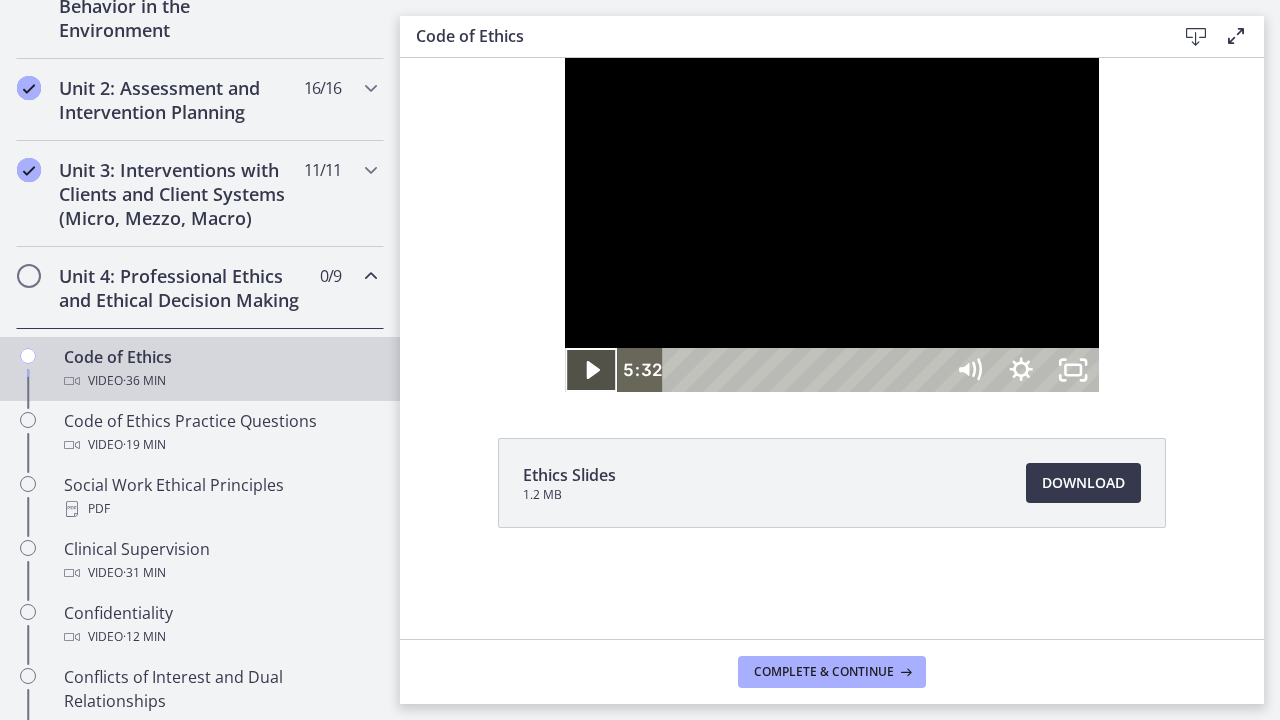 click 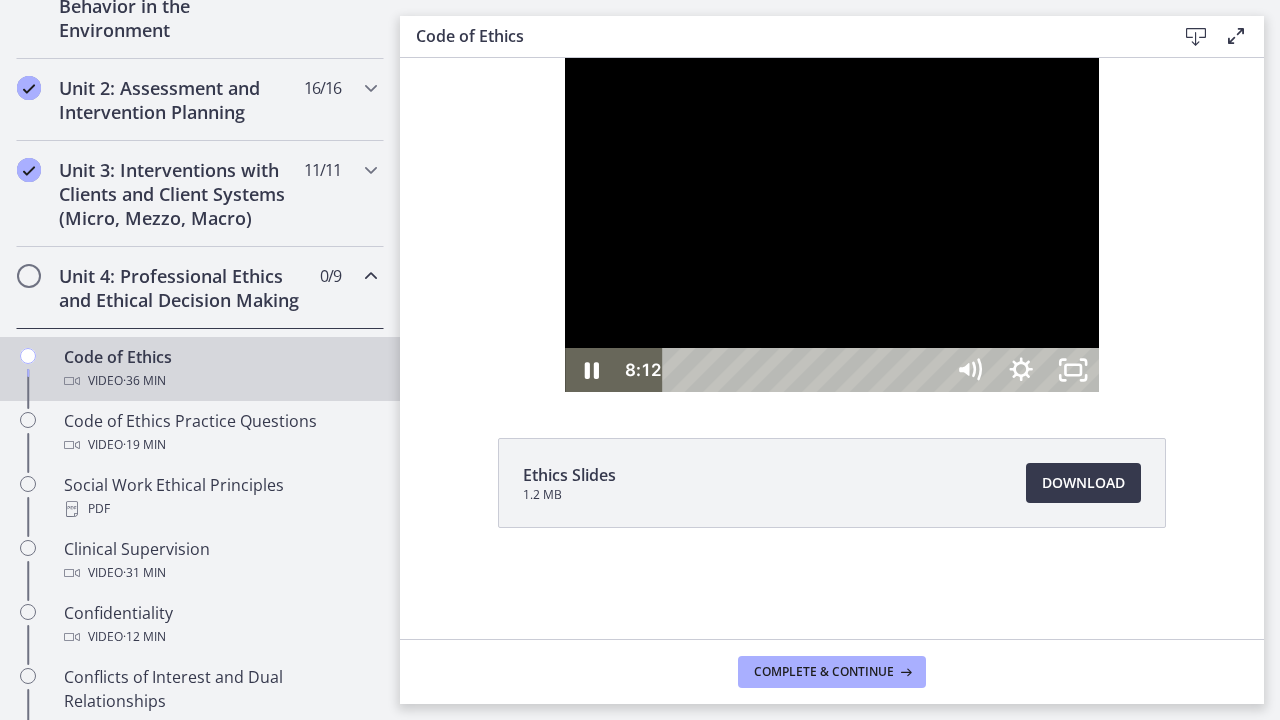 click at bounding box center (832, 225) 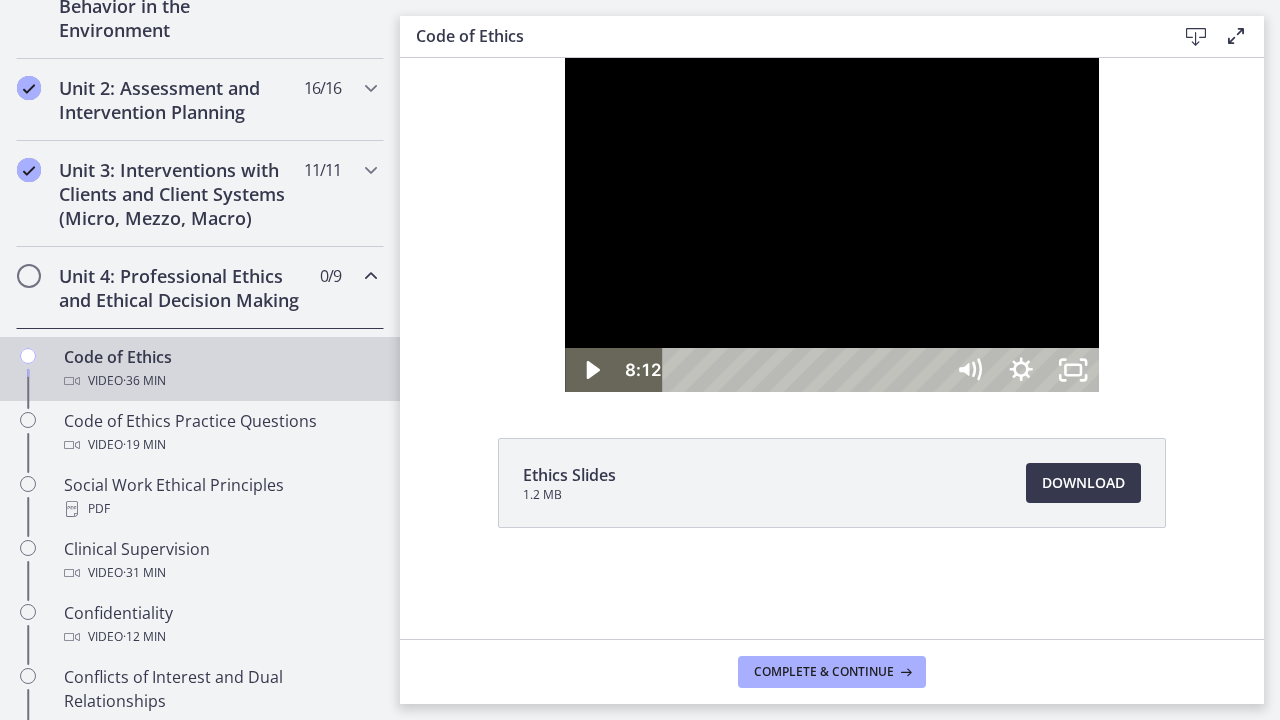 click at bounding box center (832, 225) 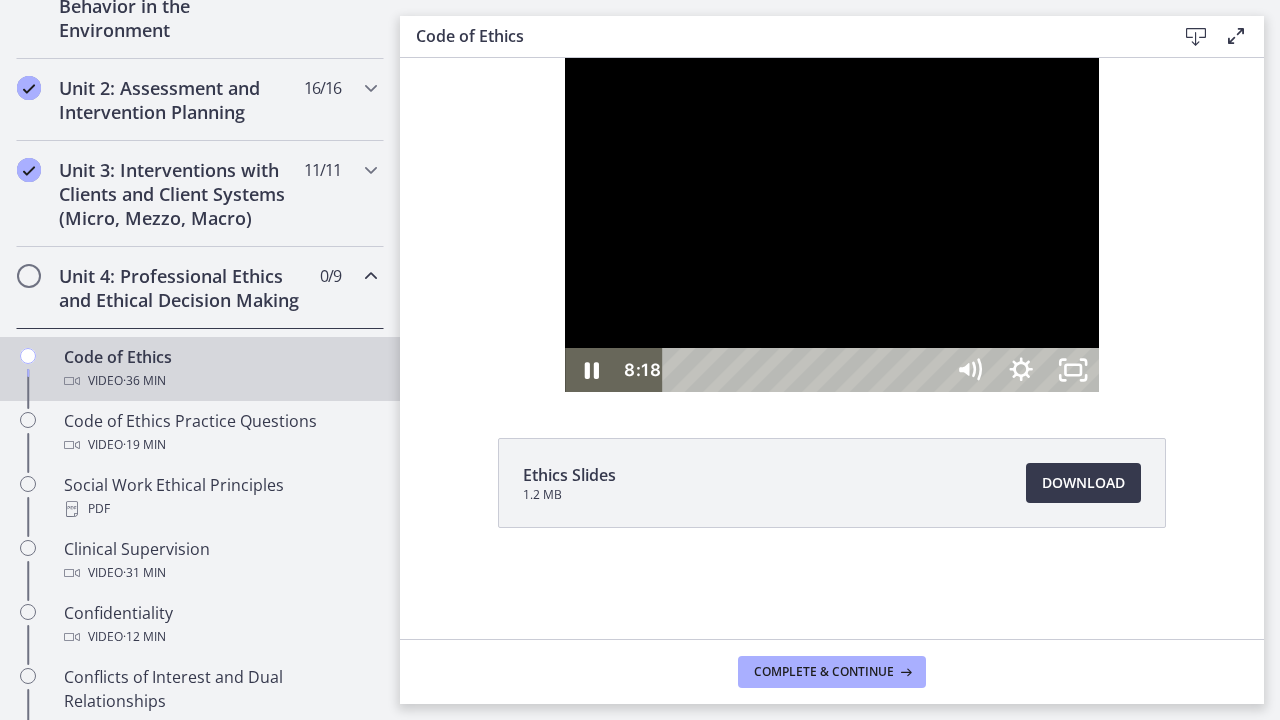 click at bounding box center [832, 225] 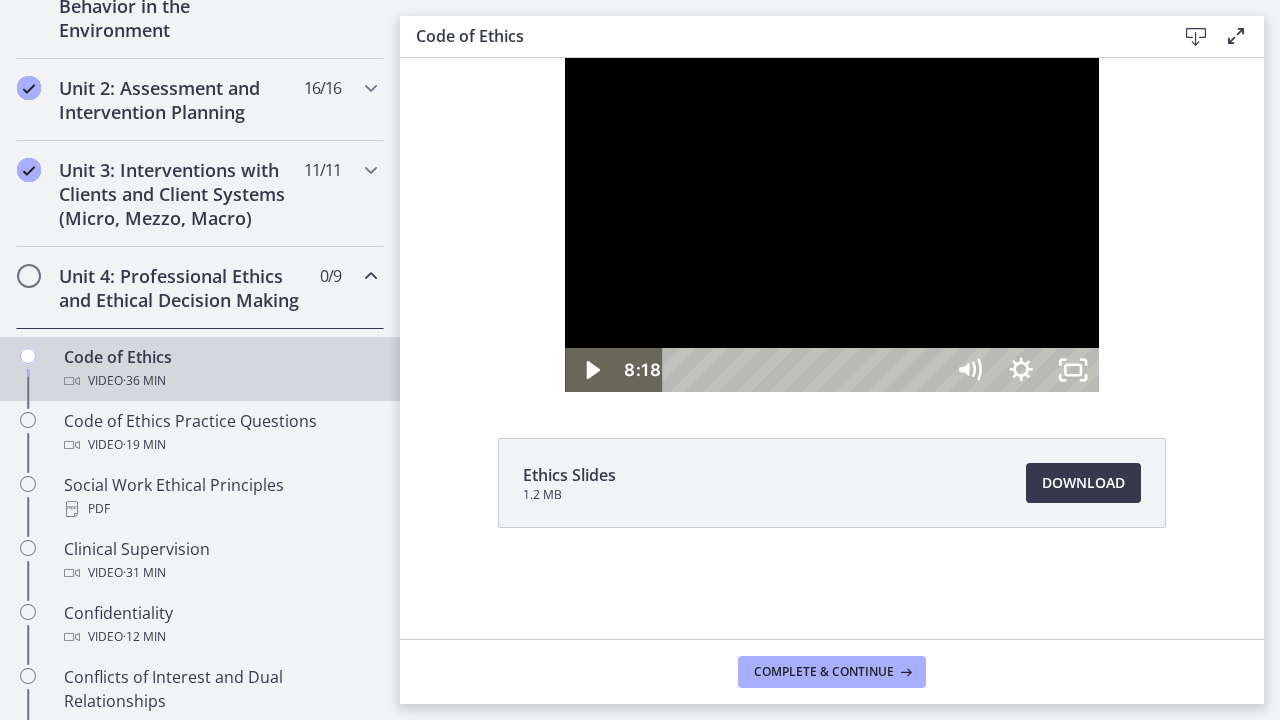click at bounding box center (832, 225) 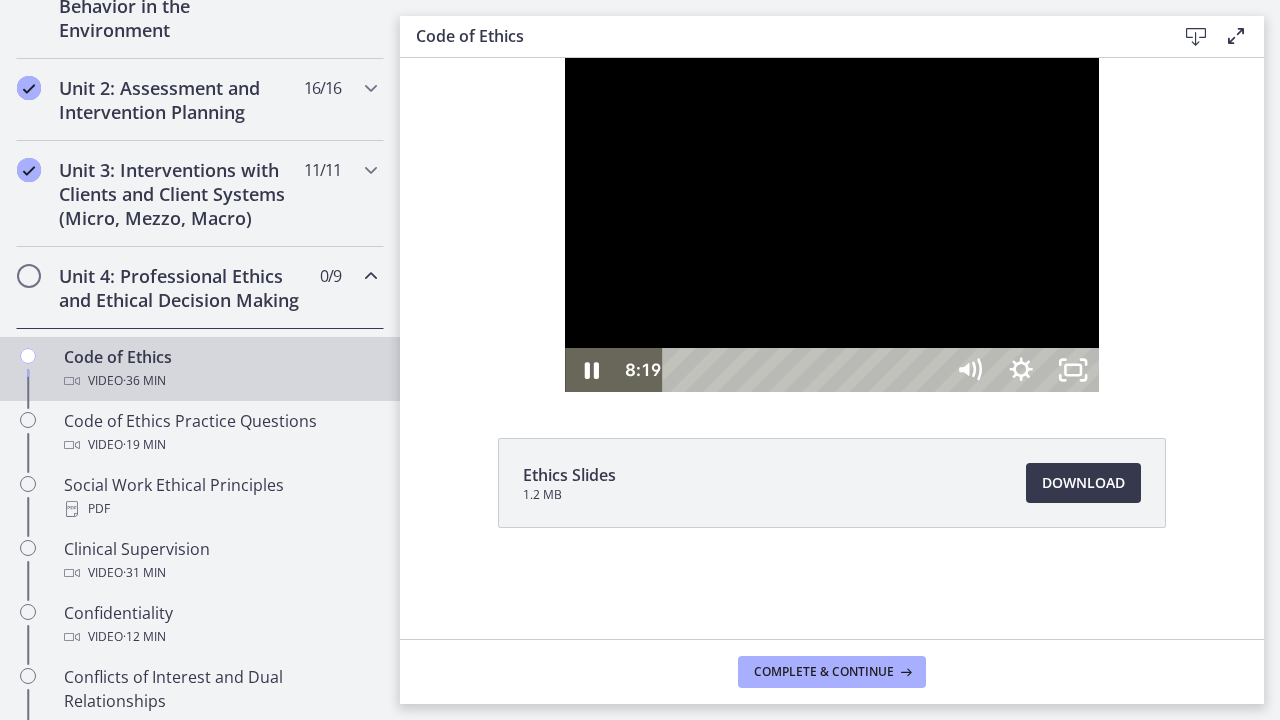 click at bounding box center (832, 225) 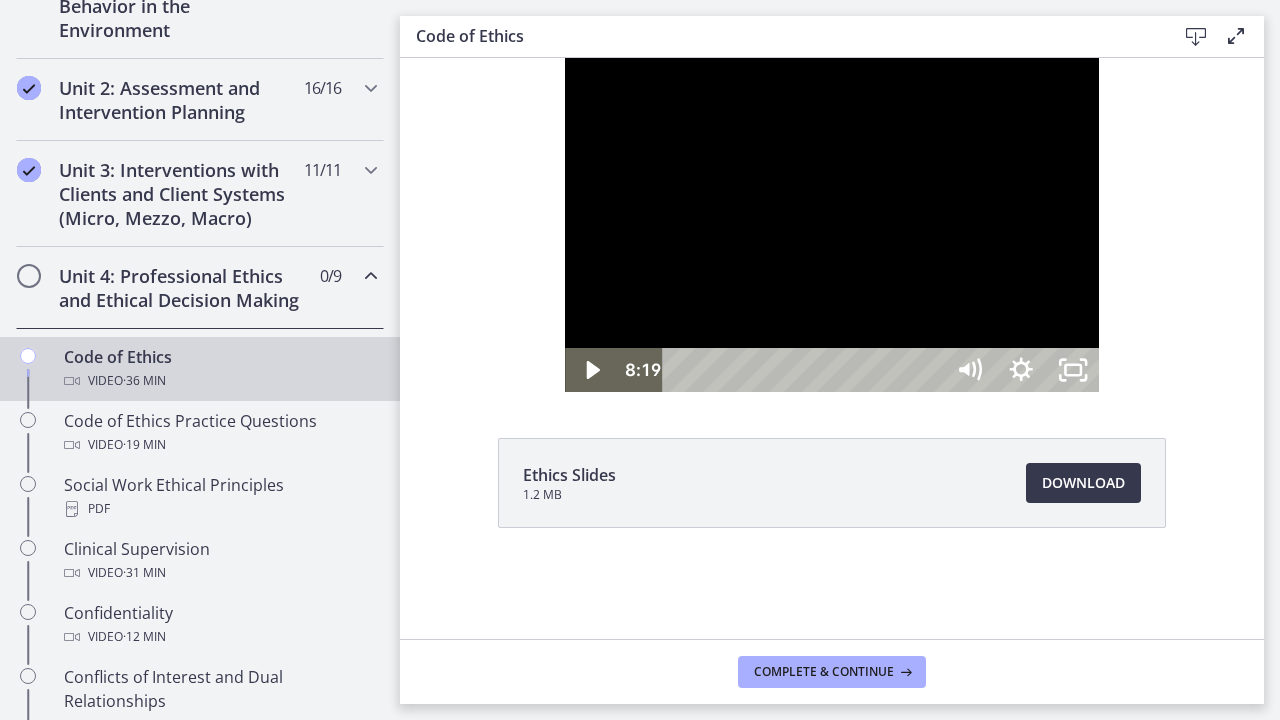 click at bounding box center (832, 225) 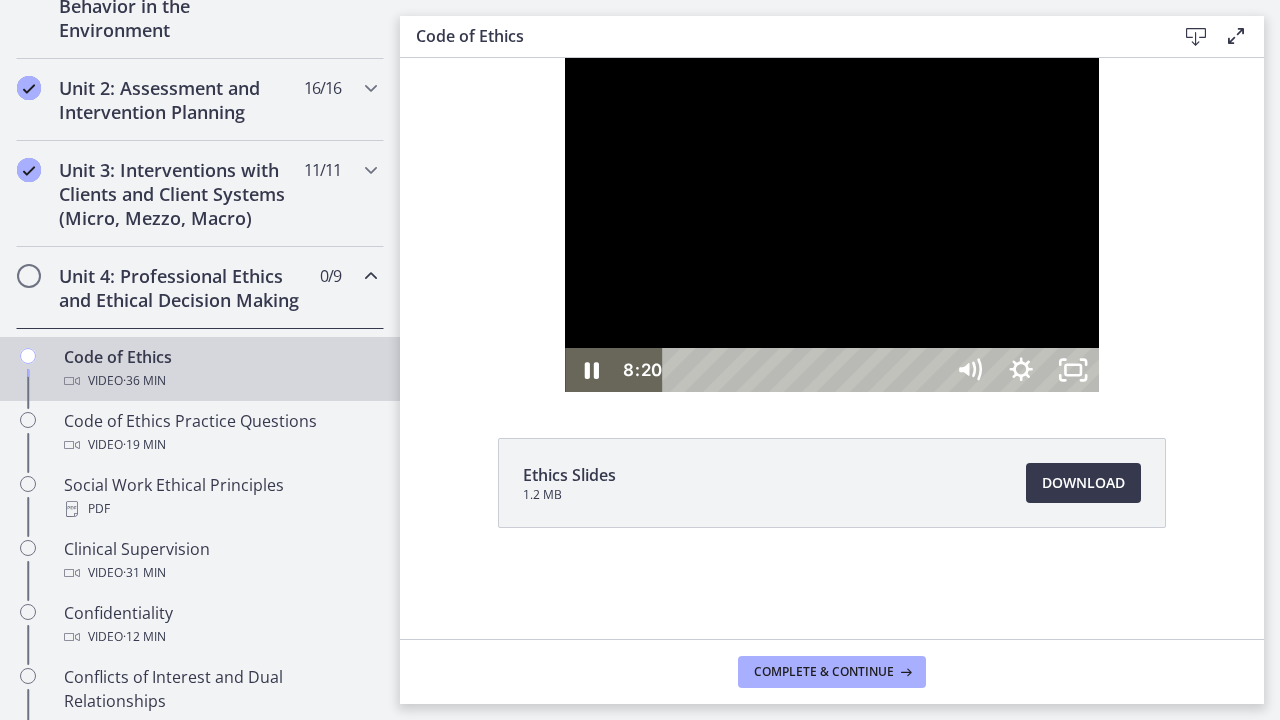 click at bounding box center [832, 225] 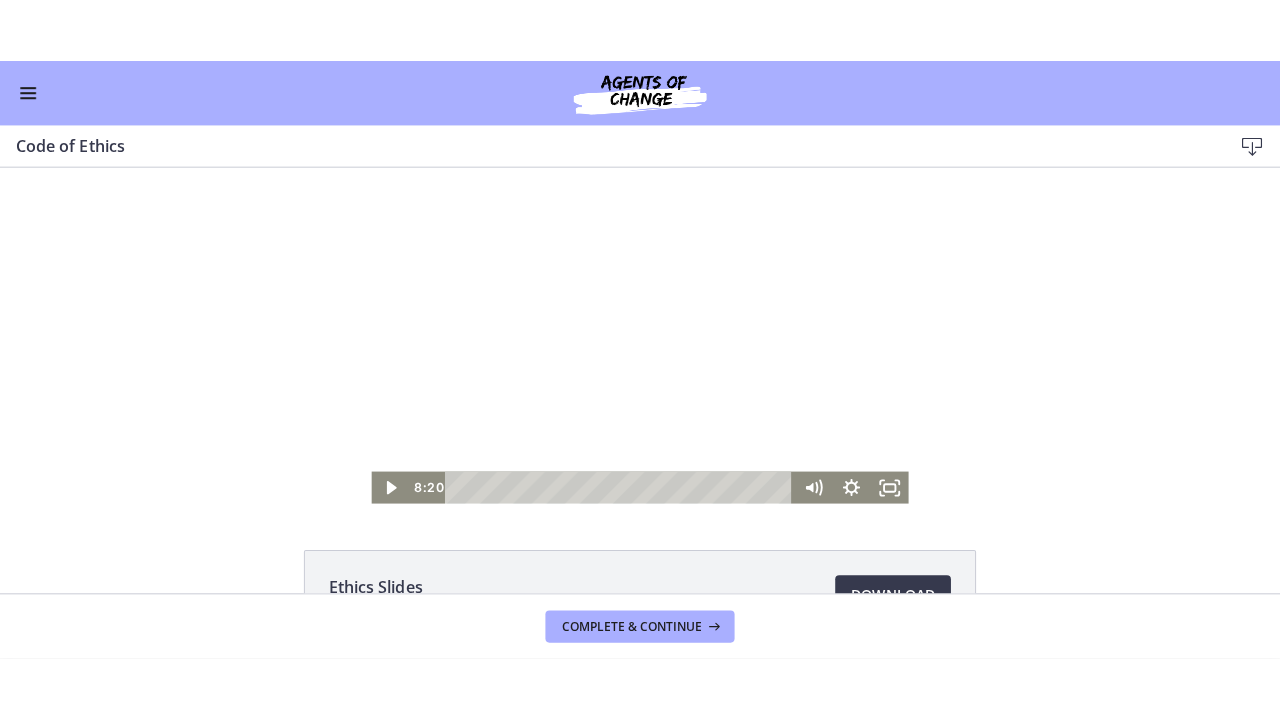 scroll, scrollTop: 635, scrollLeft: 0, axis: vertical 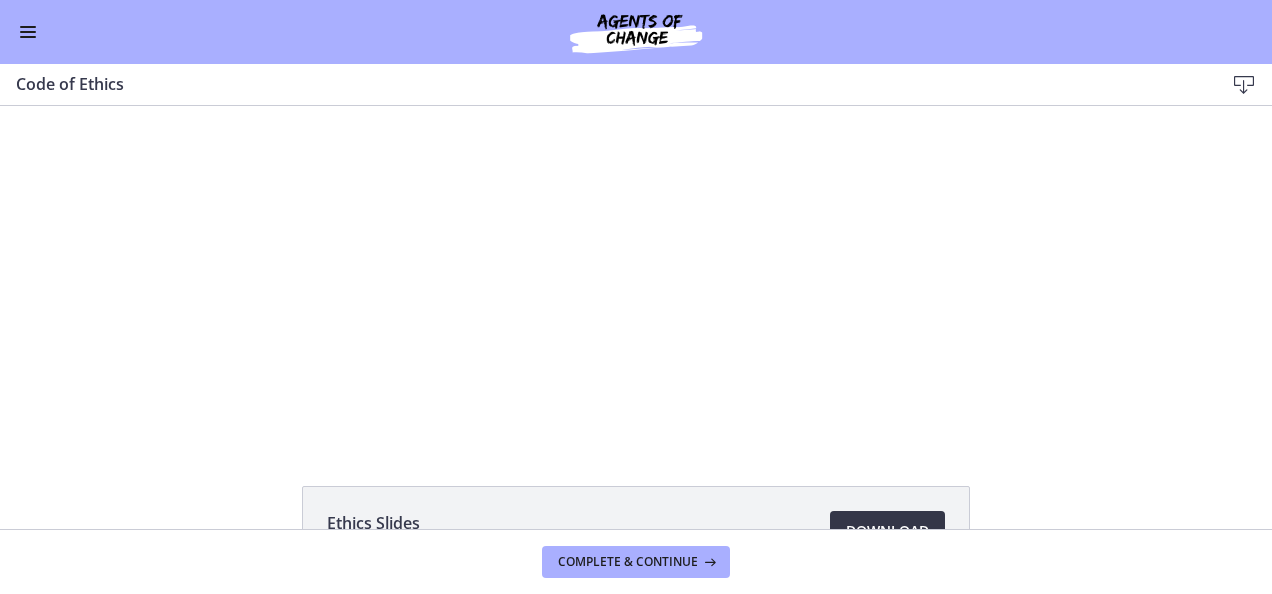 click on "Download
Opens in a new window" at bounding box center [887, 531] 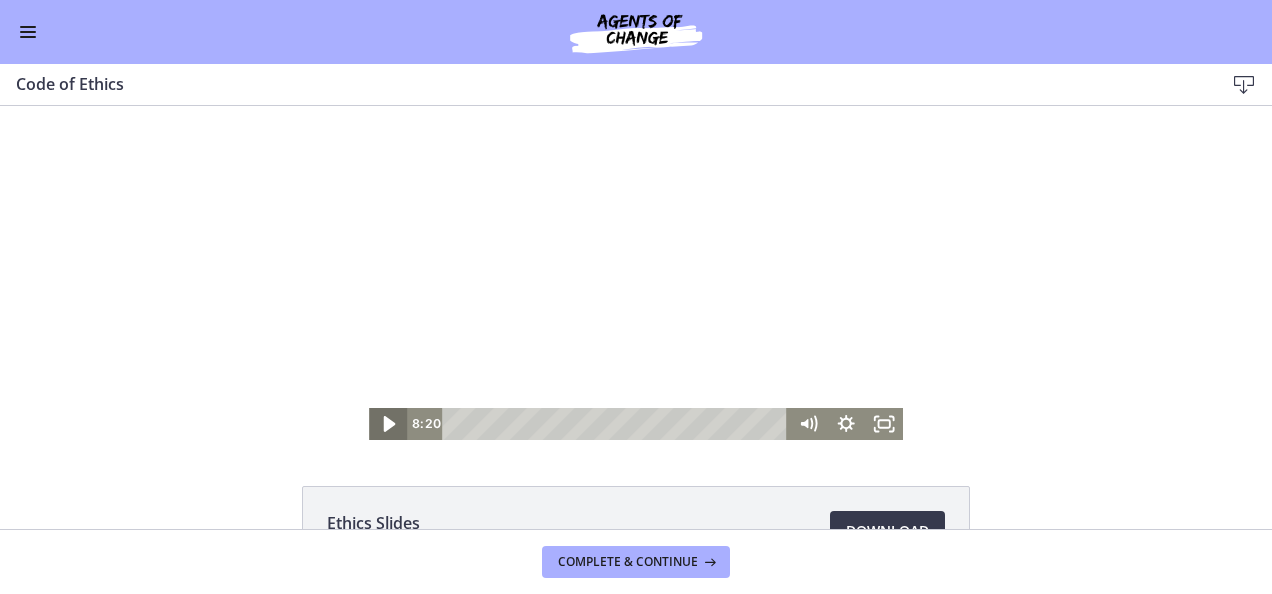 click 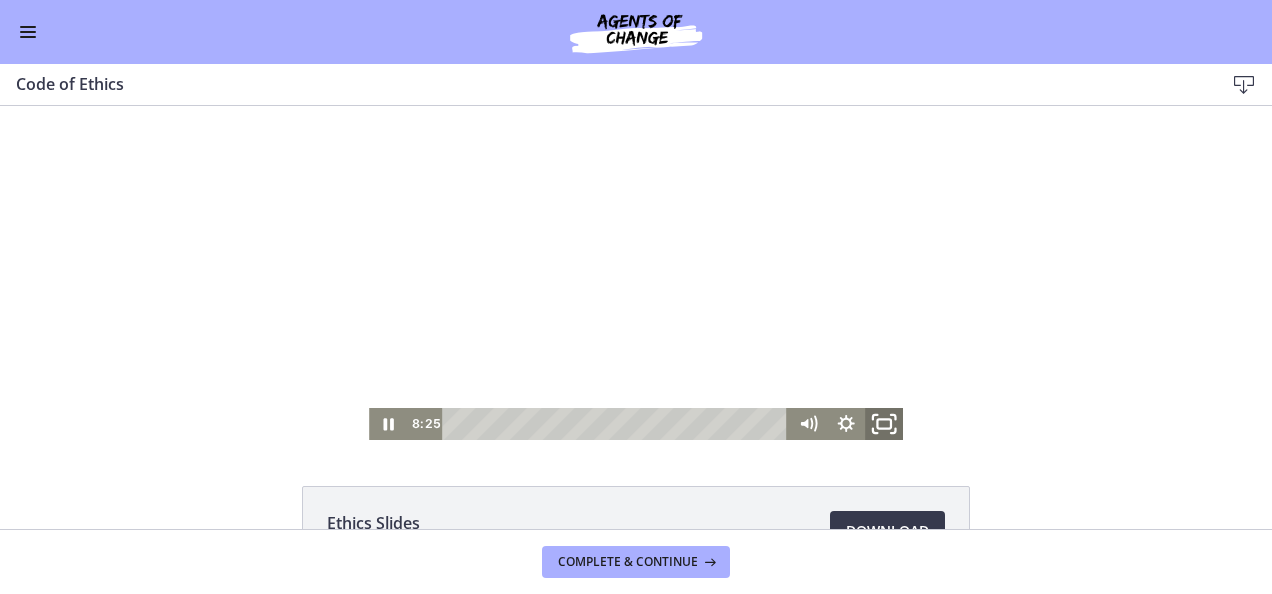 click 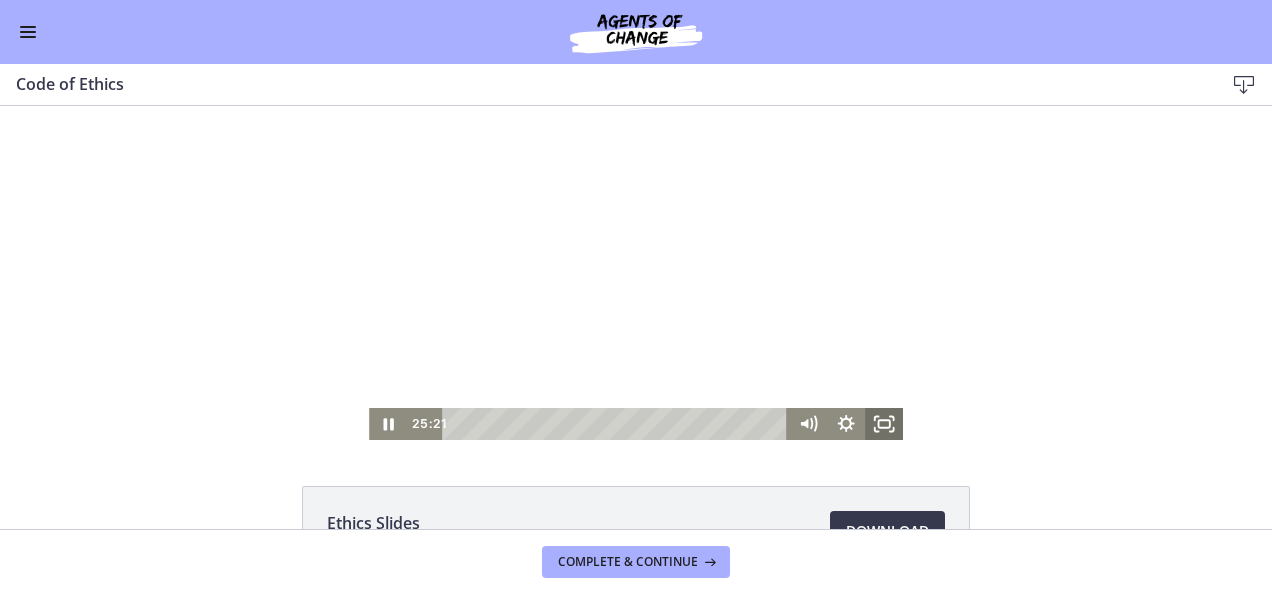 scroll, scrollTop: 636, scrollLeft: 0, axis: vertical 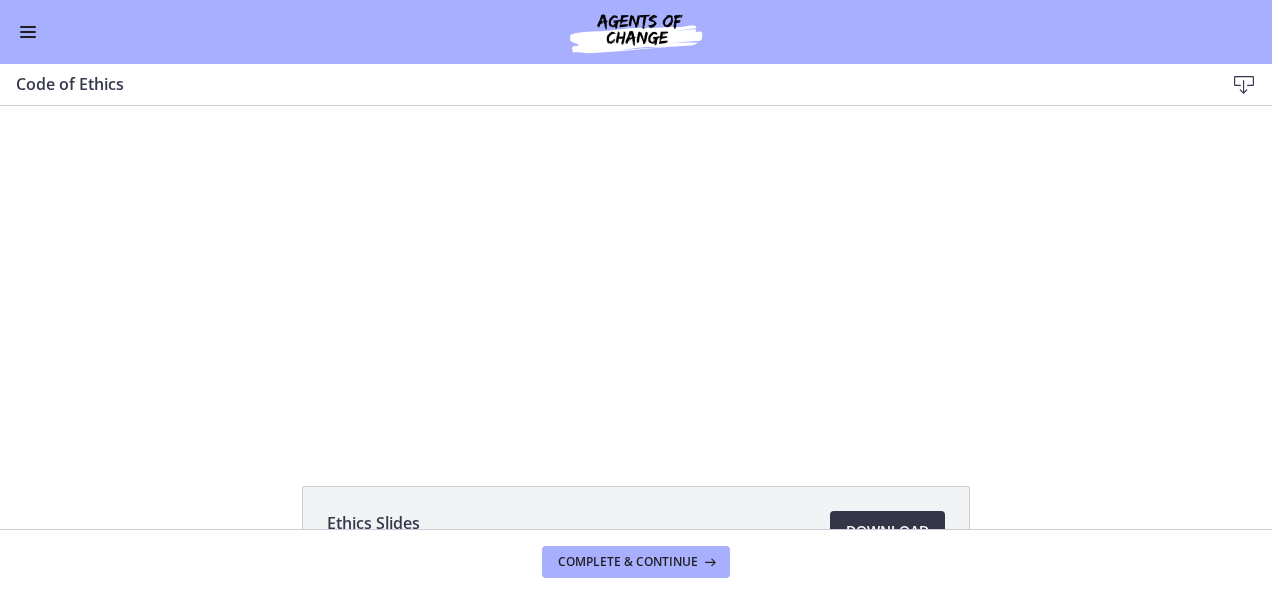 click on "Download
Opens in a new window" at bounding box center [887, 531] 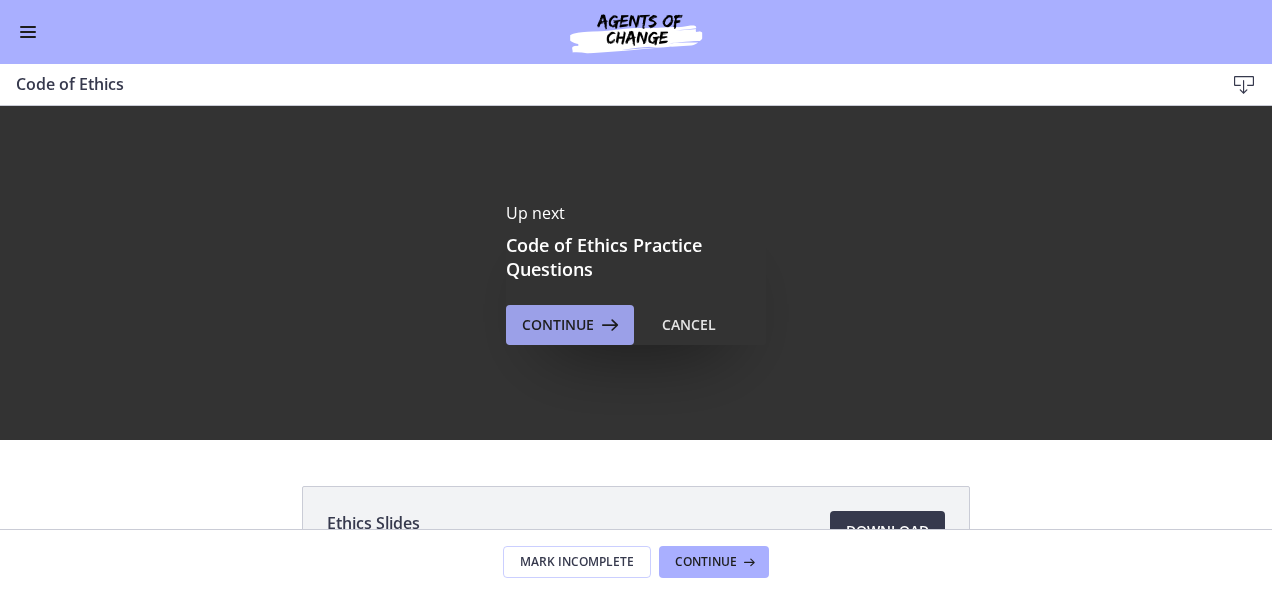 click on "Continue" at bounding box center (558, 325) 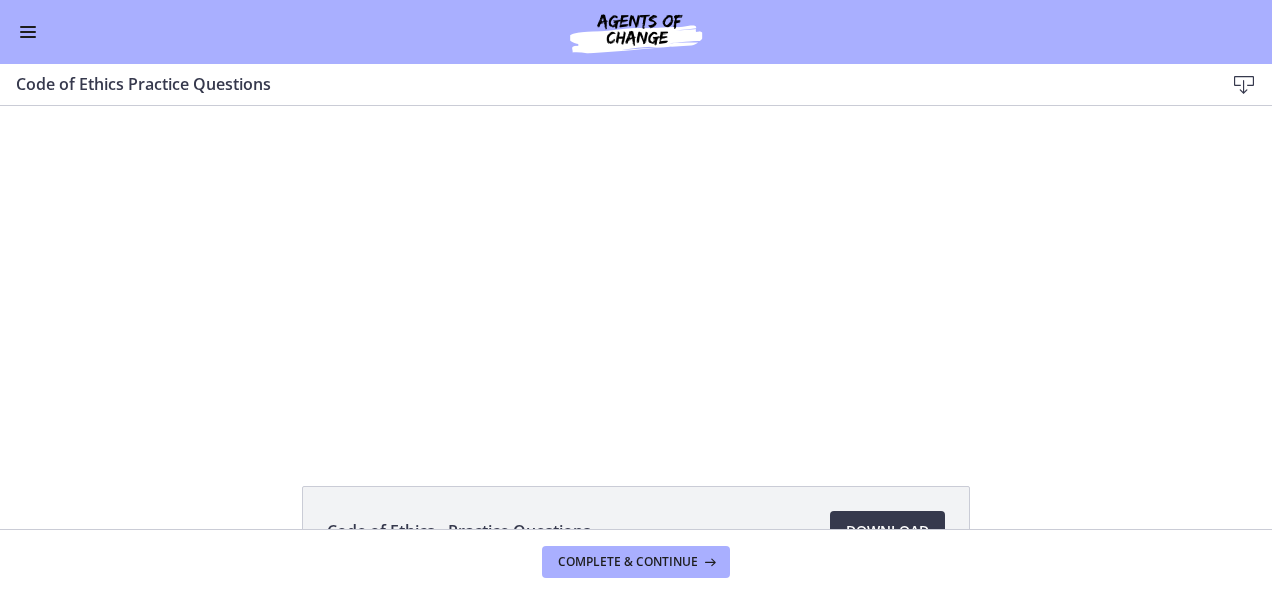 scroll, scrollTop: 0, scrollLeft: 0, axis: both 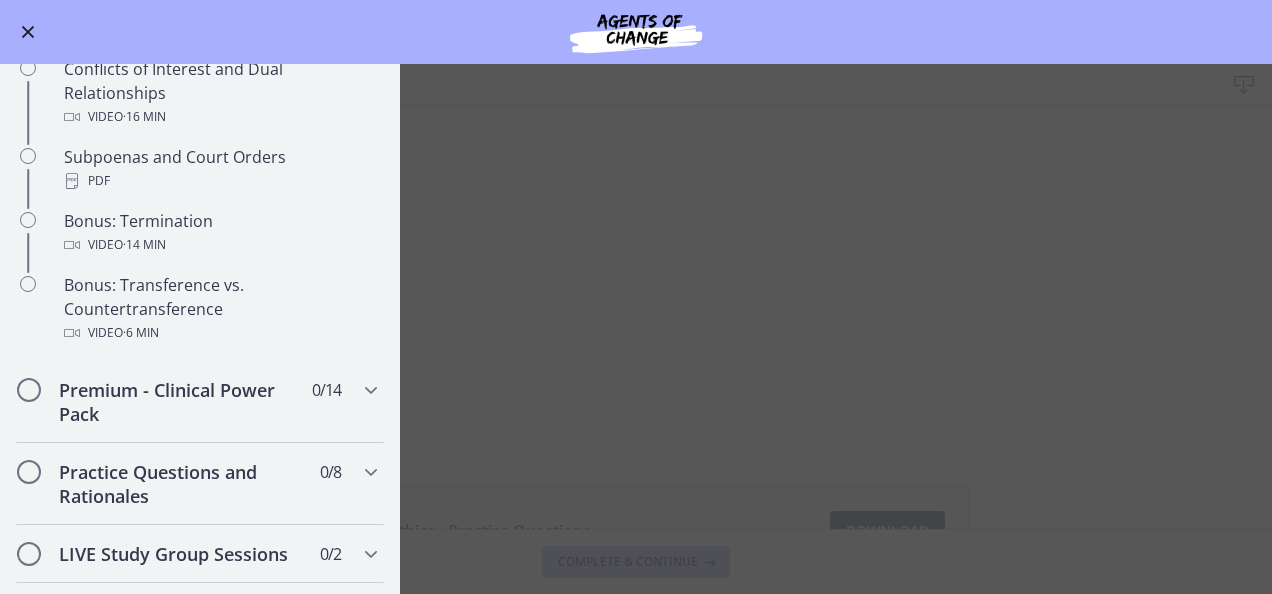 type 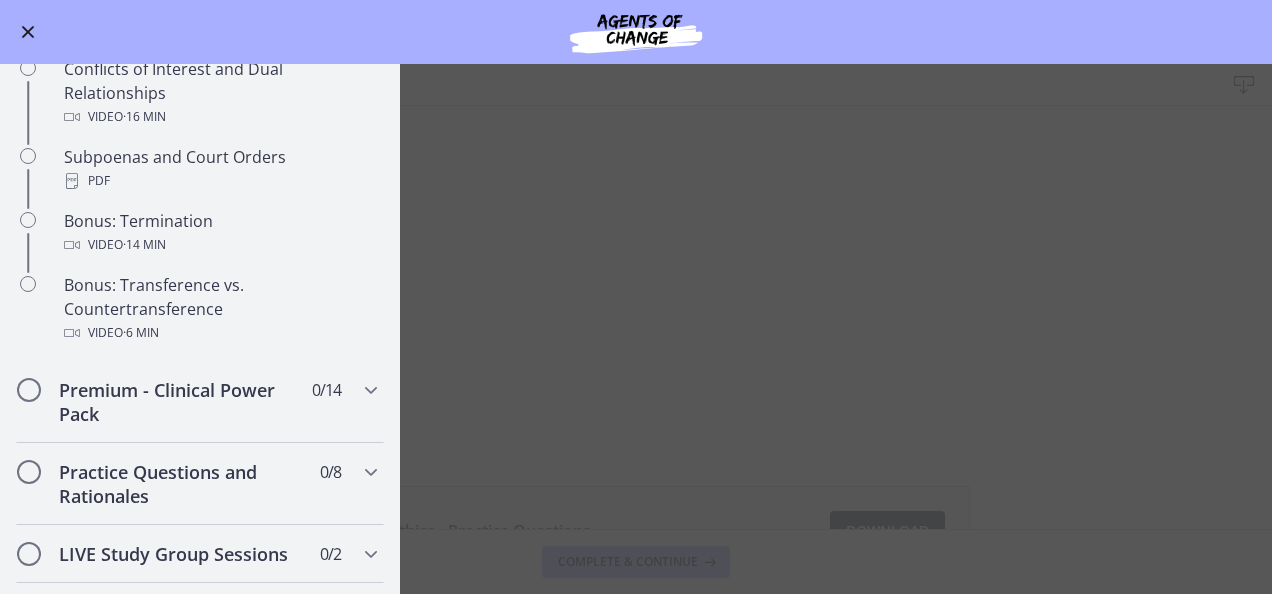 click at bounding box center [28, 32] 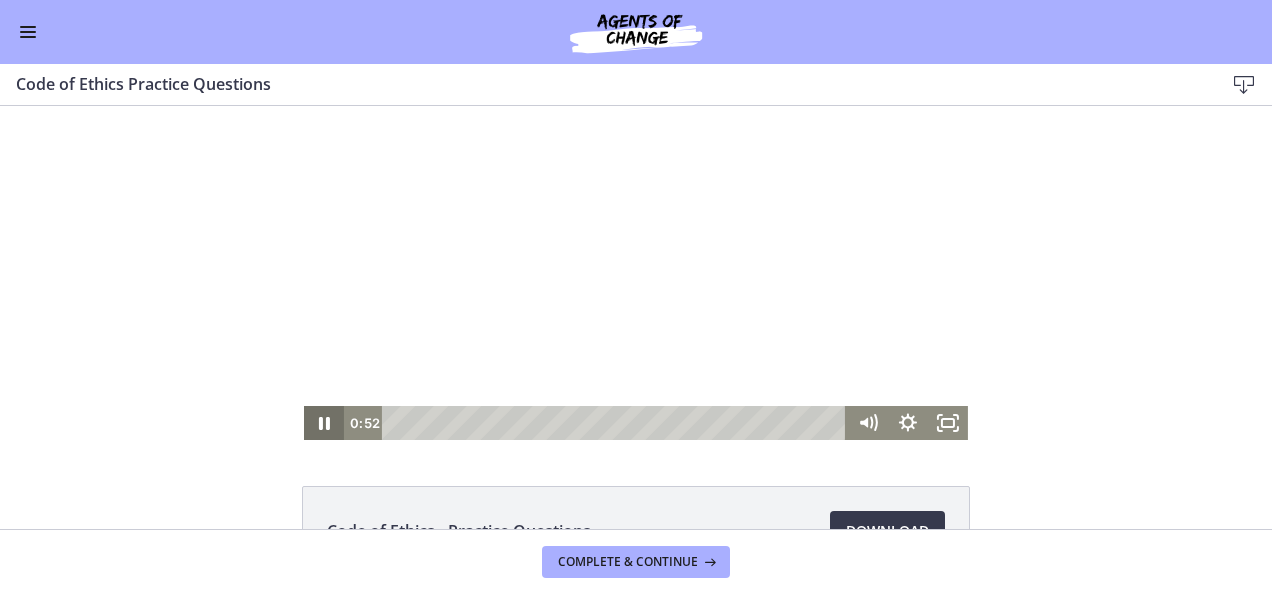 click 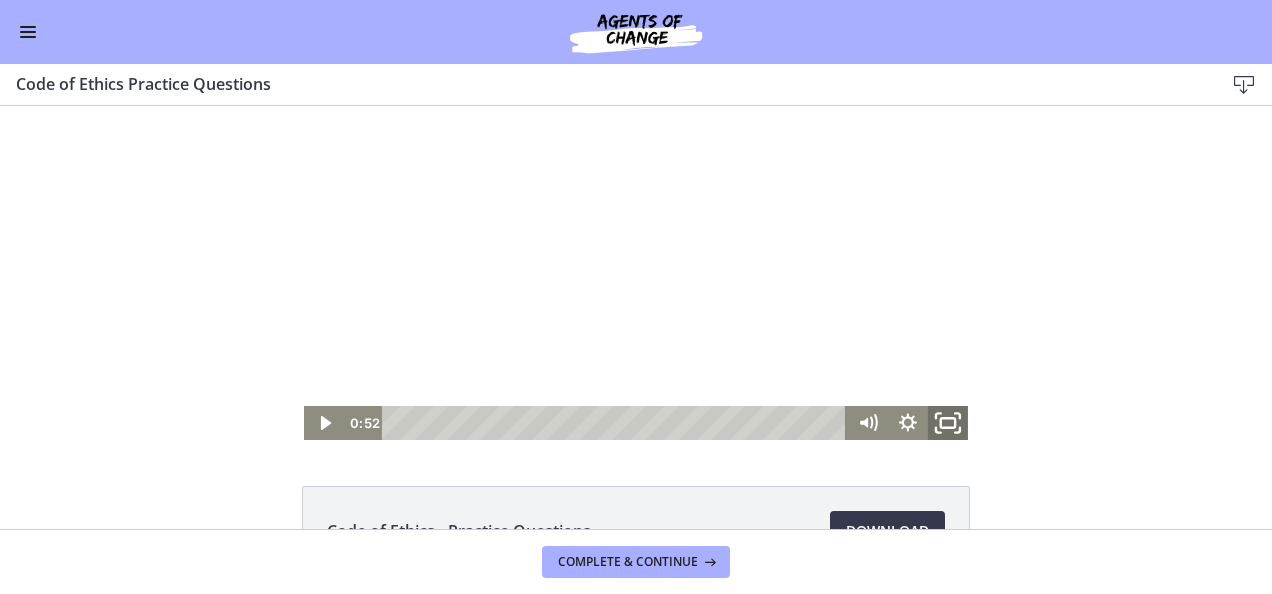 click 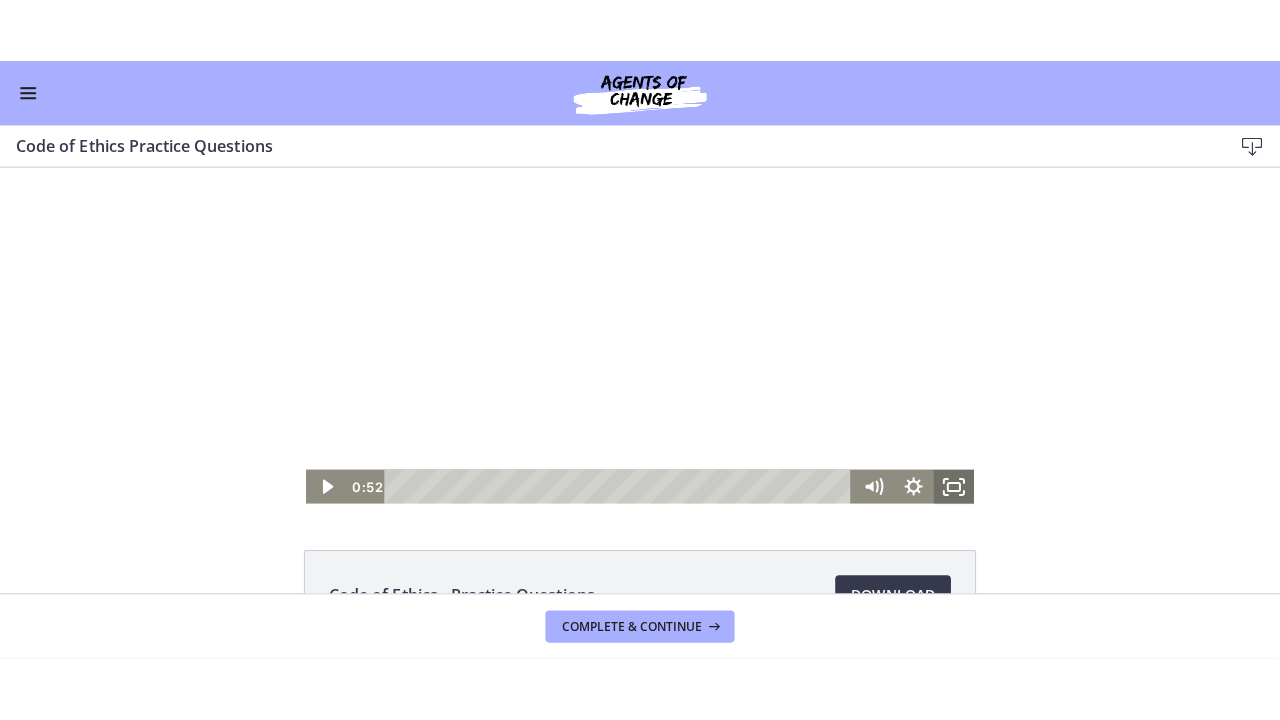 scroll, scrollTop: 1160, scrollLeft: 0, axis: vertical 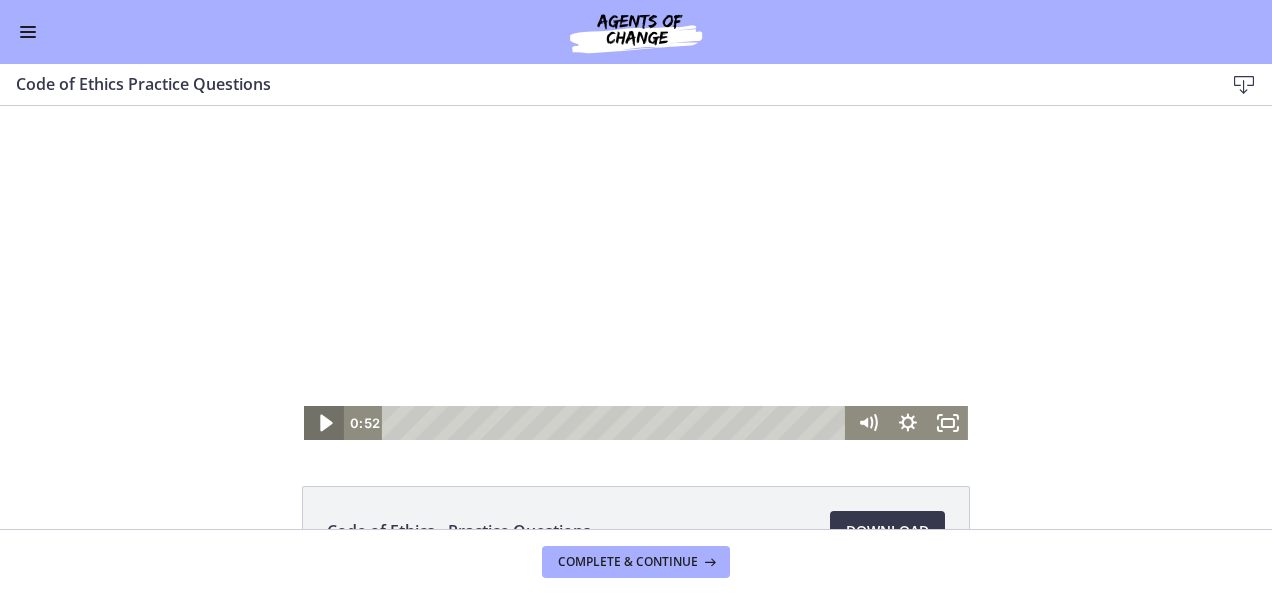 click 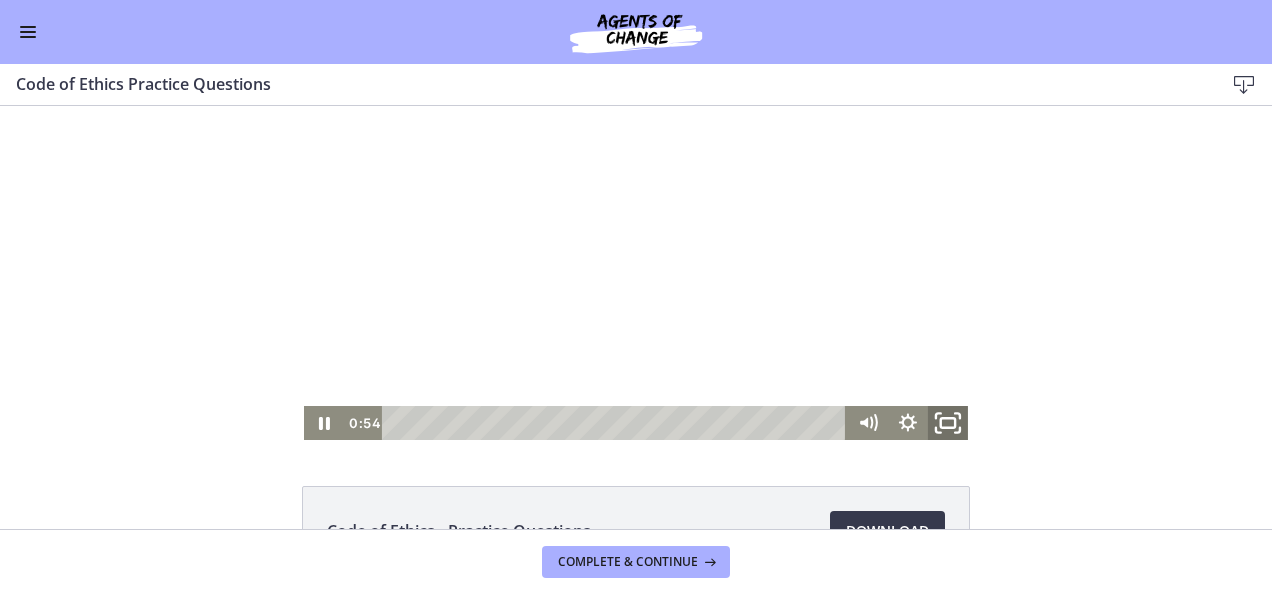 click 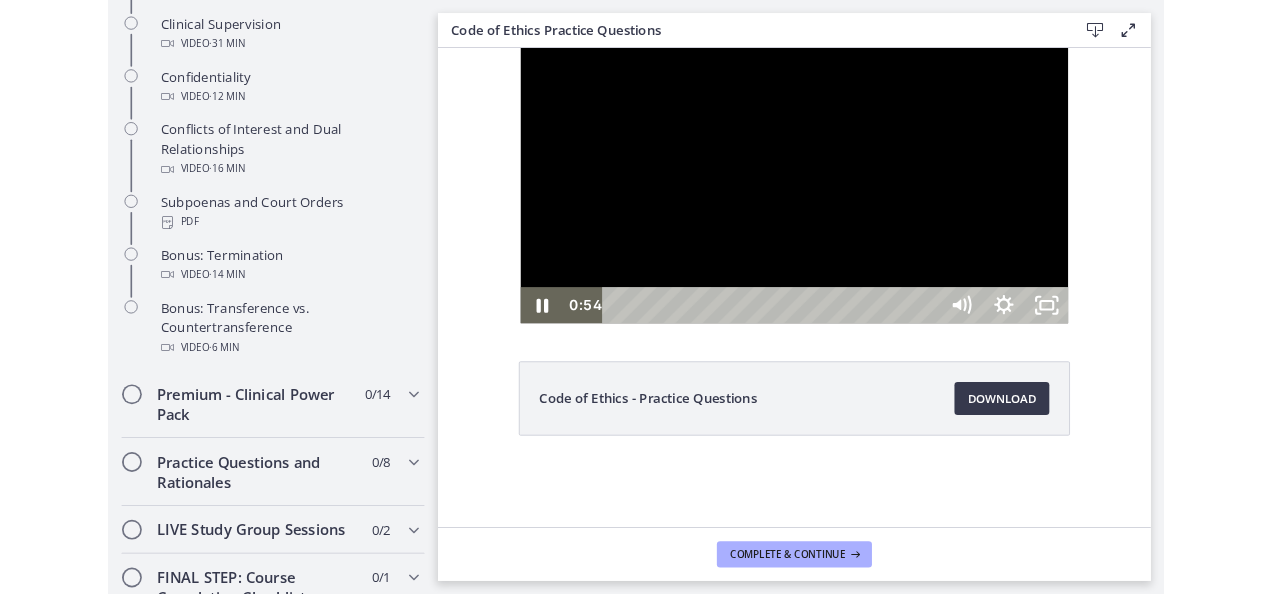 scroll, scrollTop: 1164, scrollLeft: 0, axis: vertical 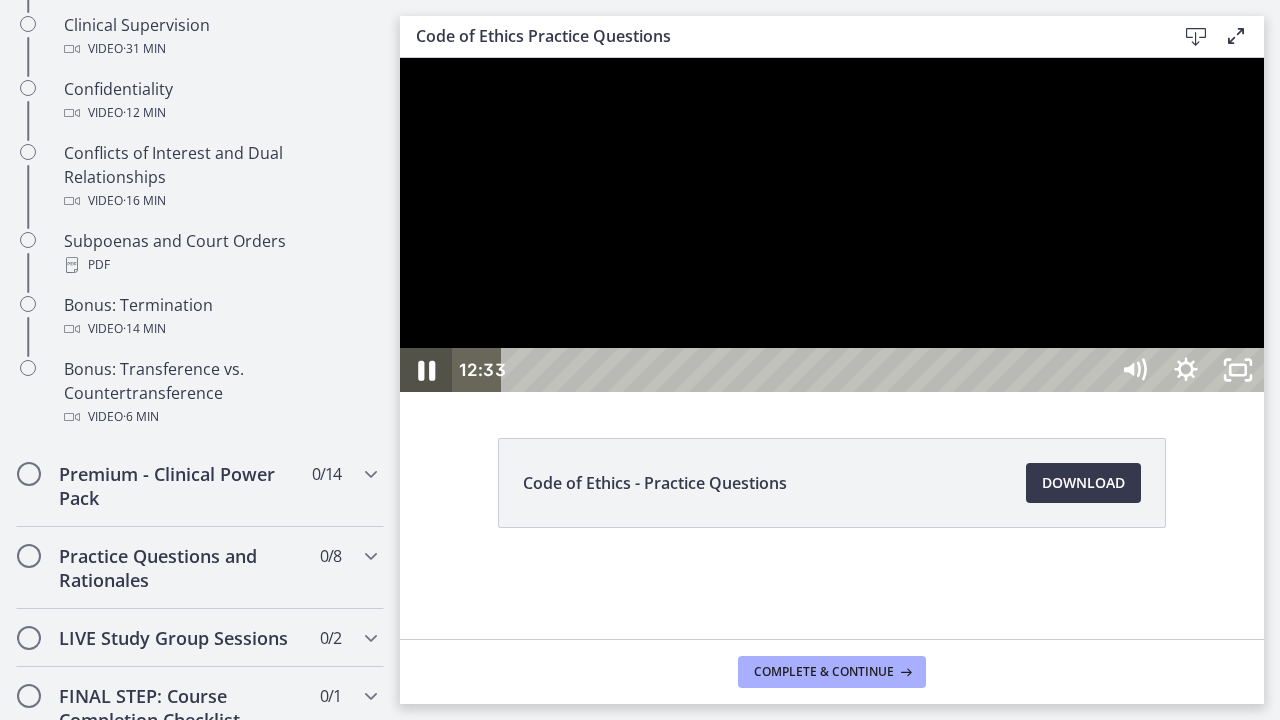 click 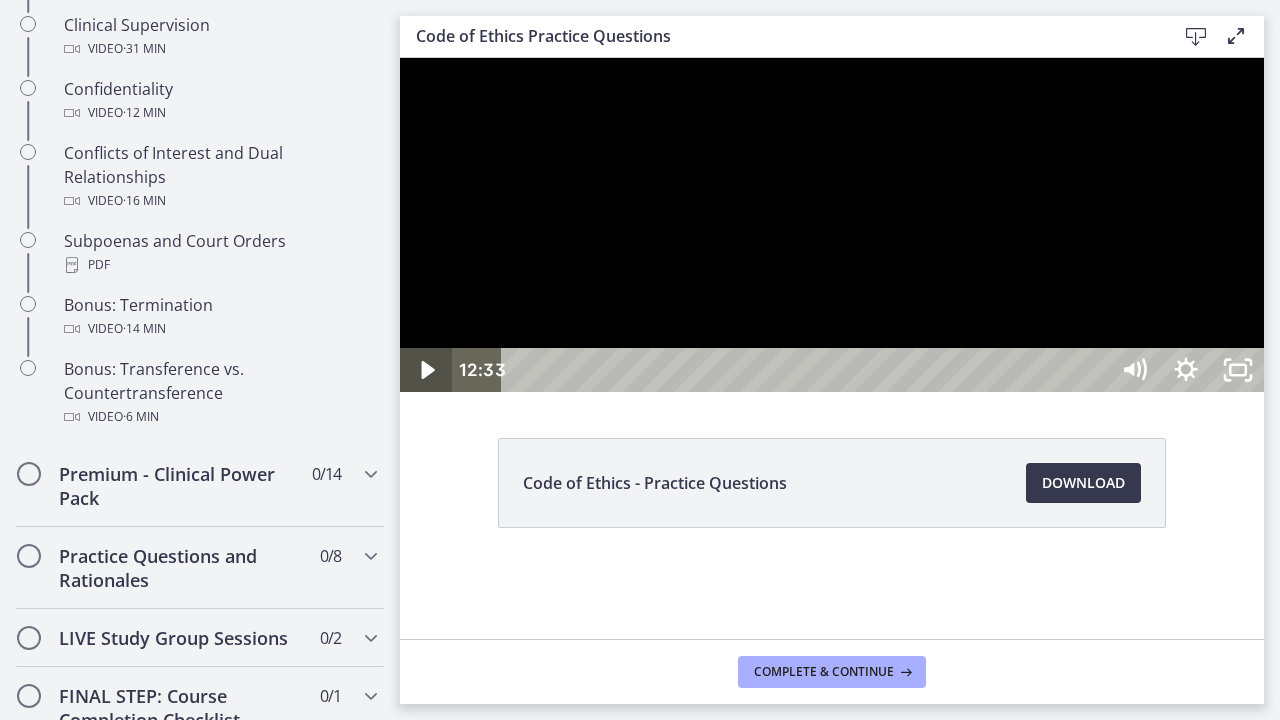 click 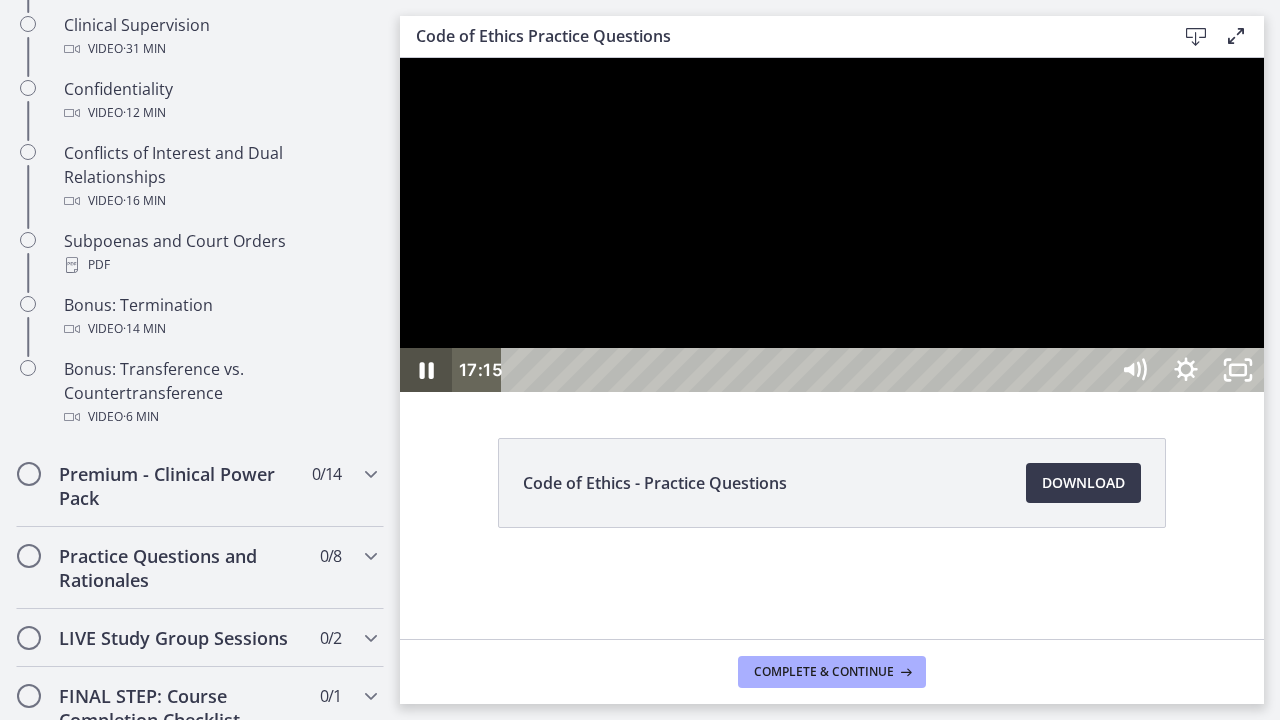 click 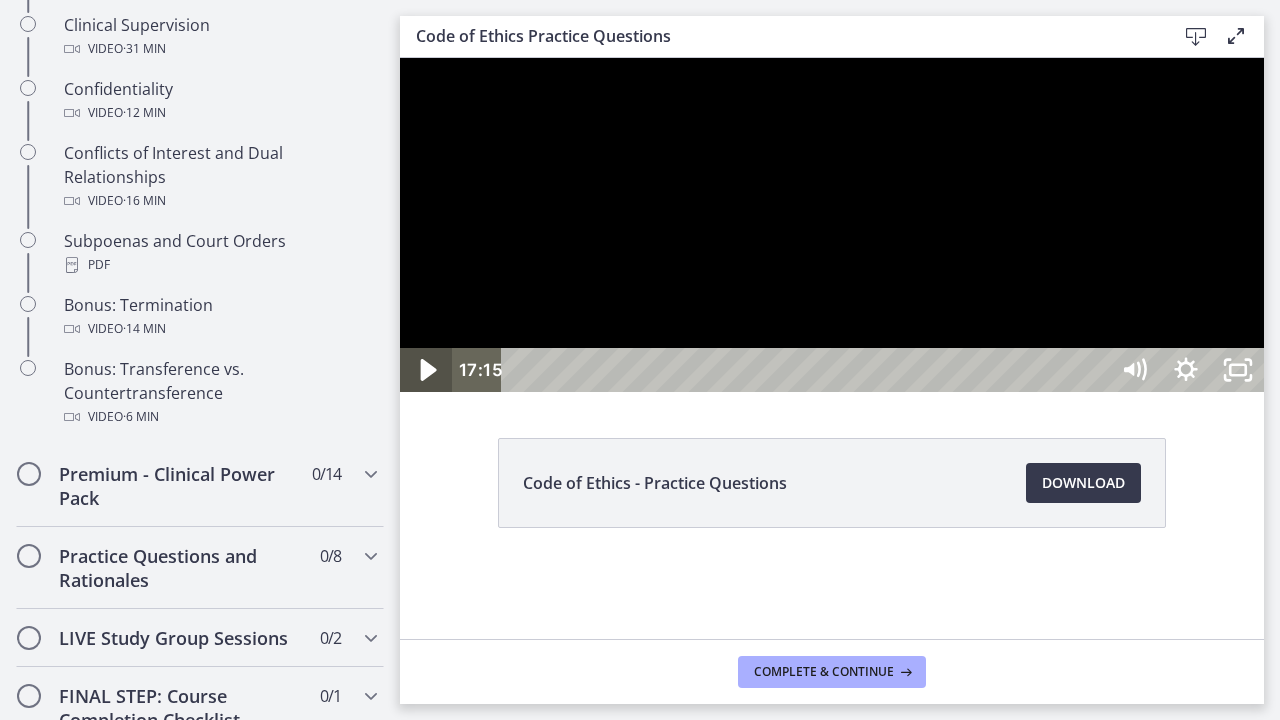click 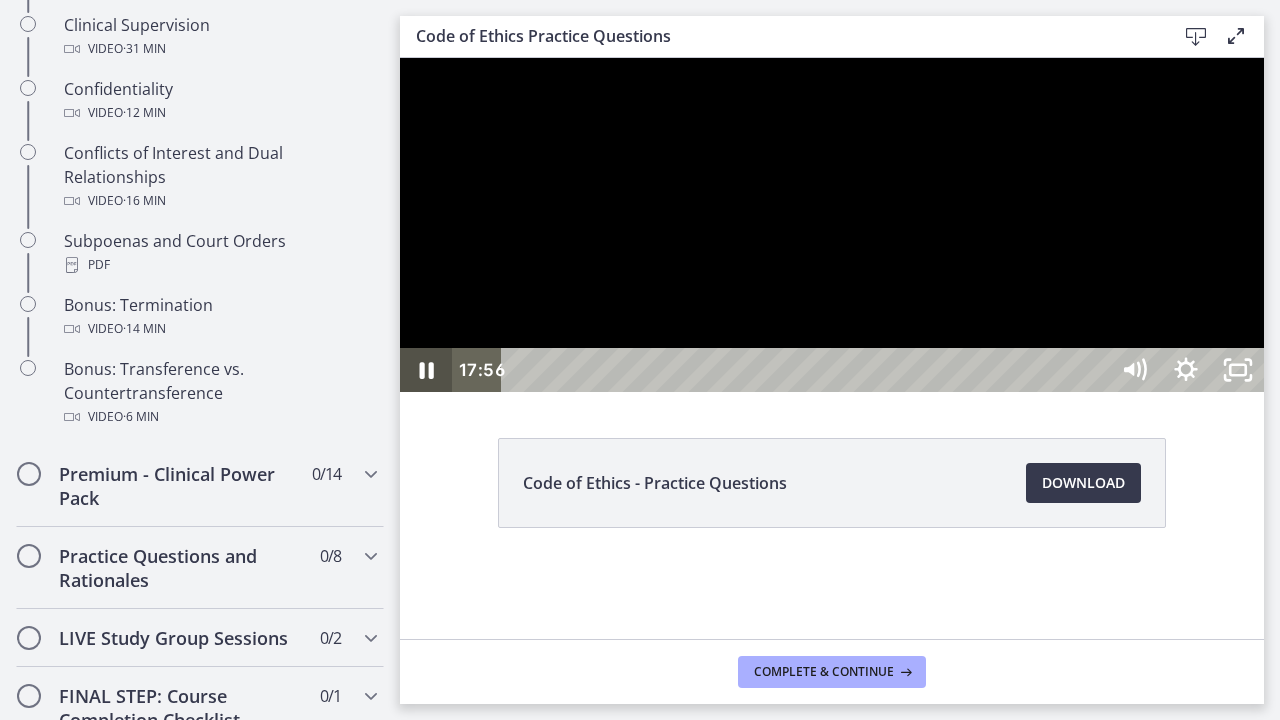click 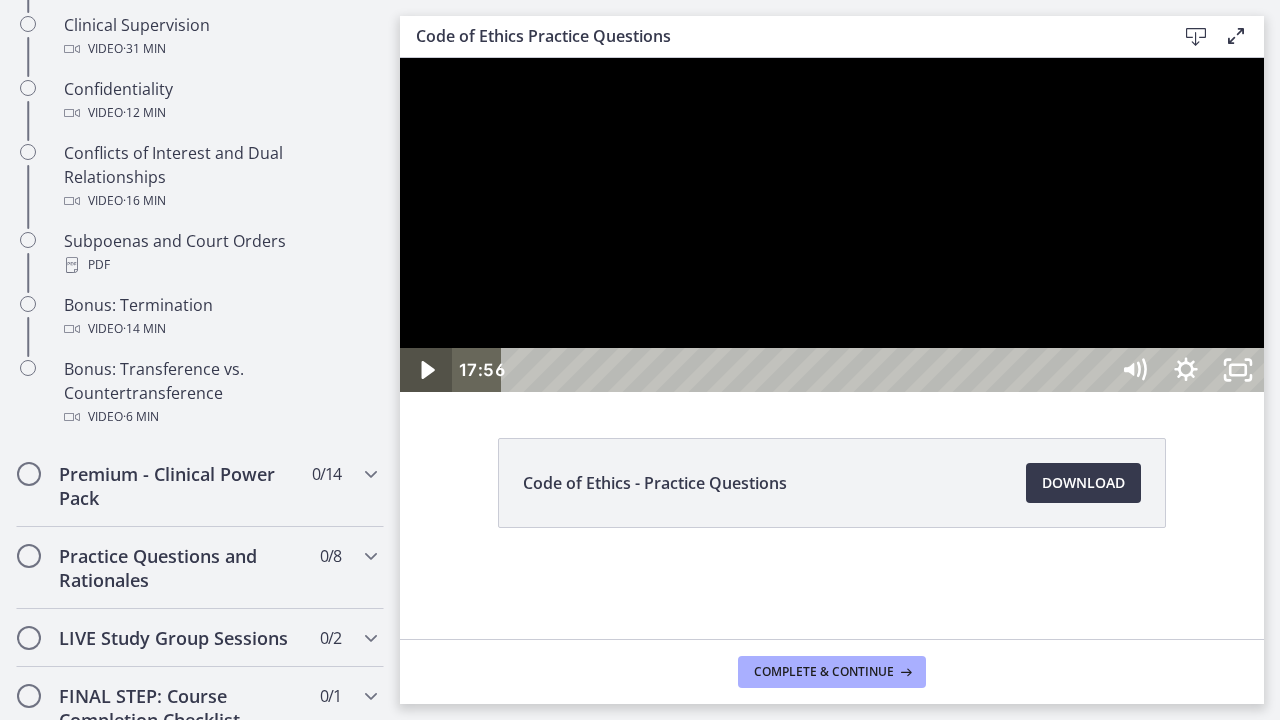 click 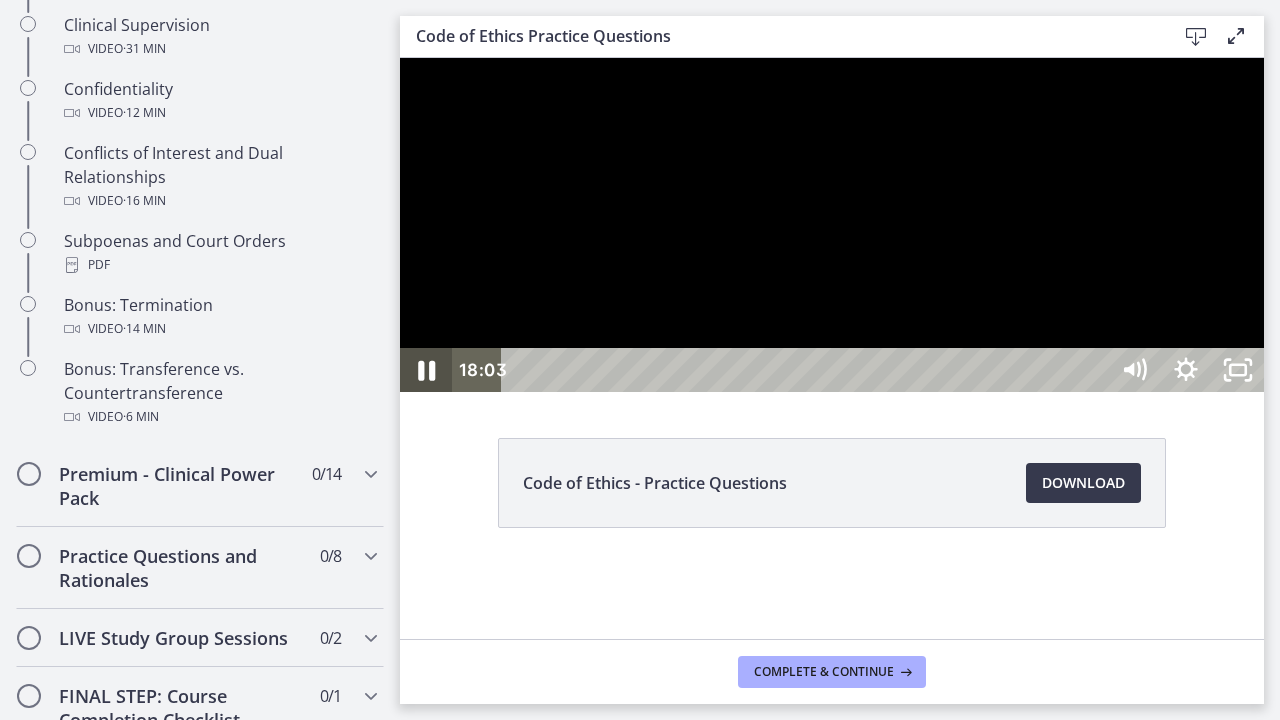 click 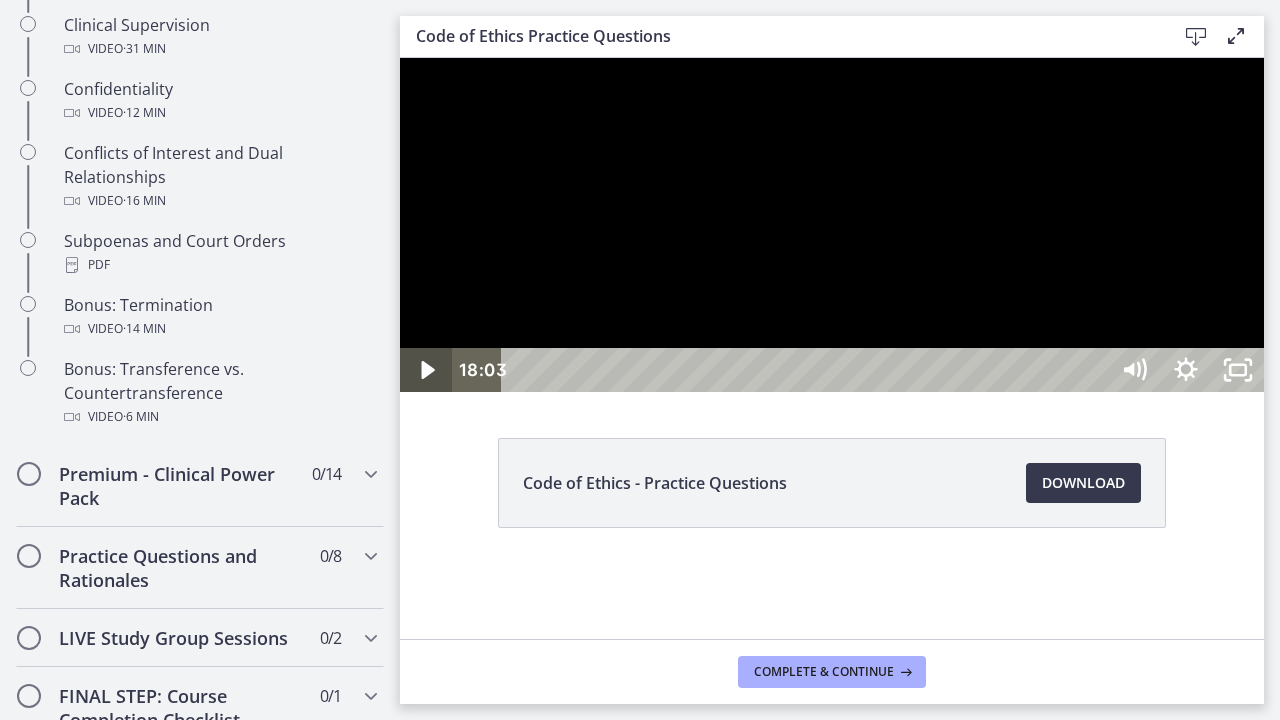 click 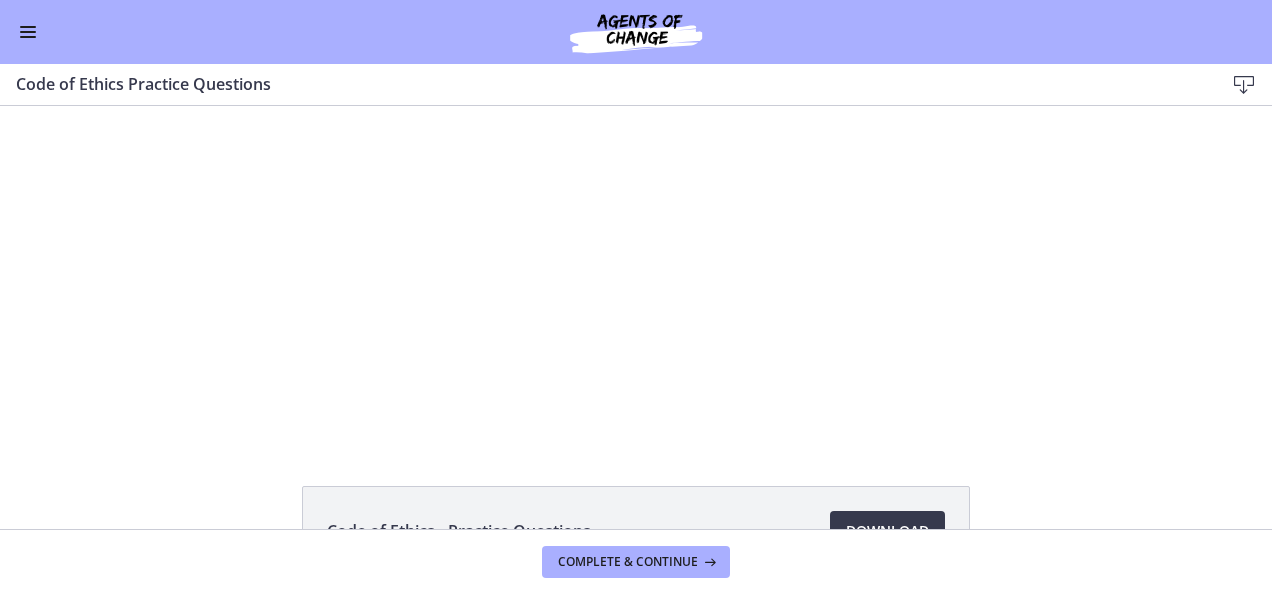 scroll, scrollTop: 1161, scrollLeft: 0, axis: vertical 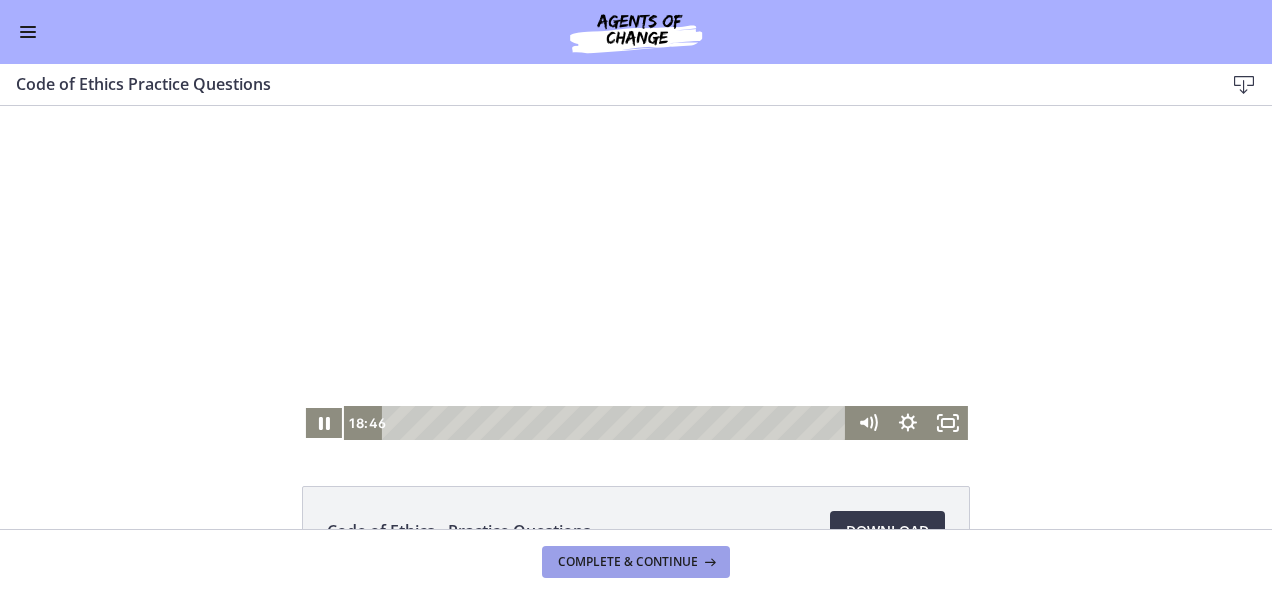 click on "Complete & continue" at bounding box center [628, 562] 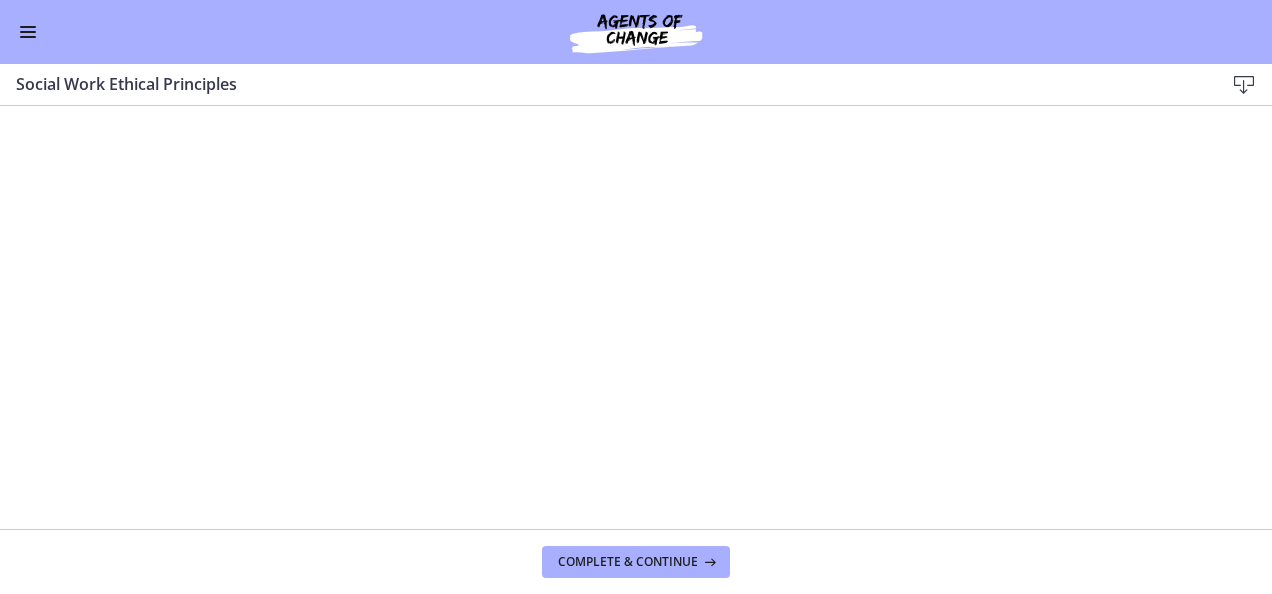 click on "Download
Enable fullscreen" at bounding box center (1236, 84) 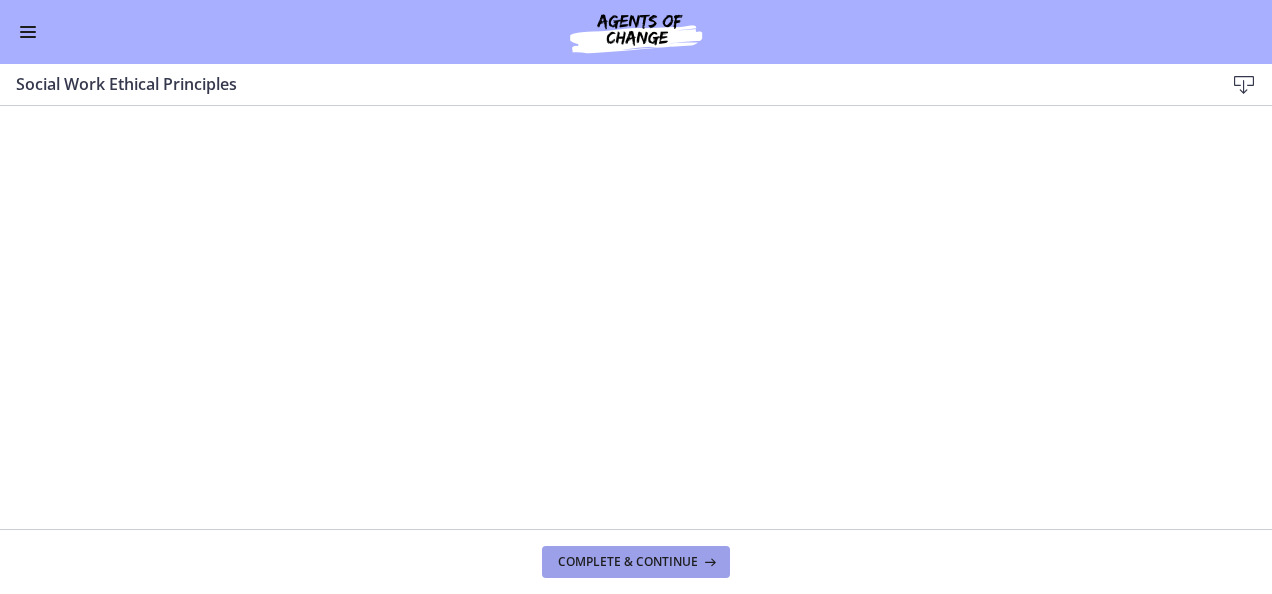 click on "Complete & continue" at bounding box center (628, 562) 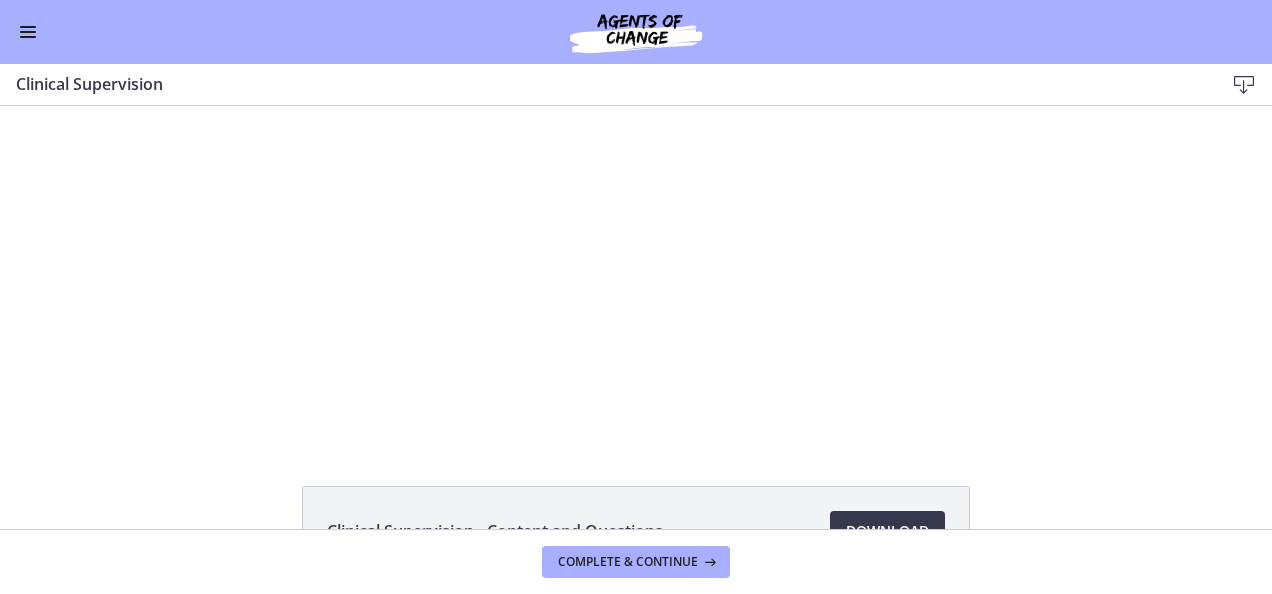scroll, scrollTop: 0, scrollLeft: 0, axis: both 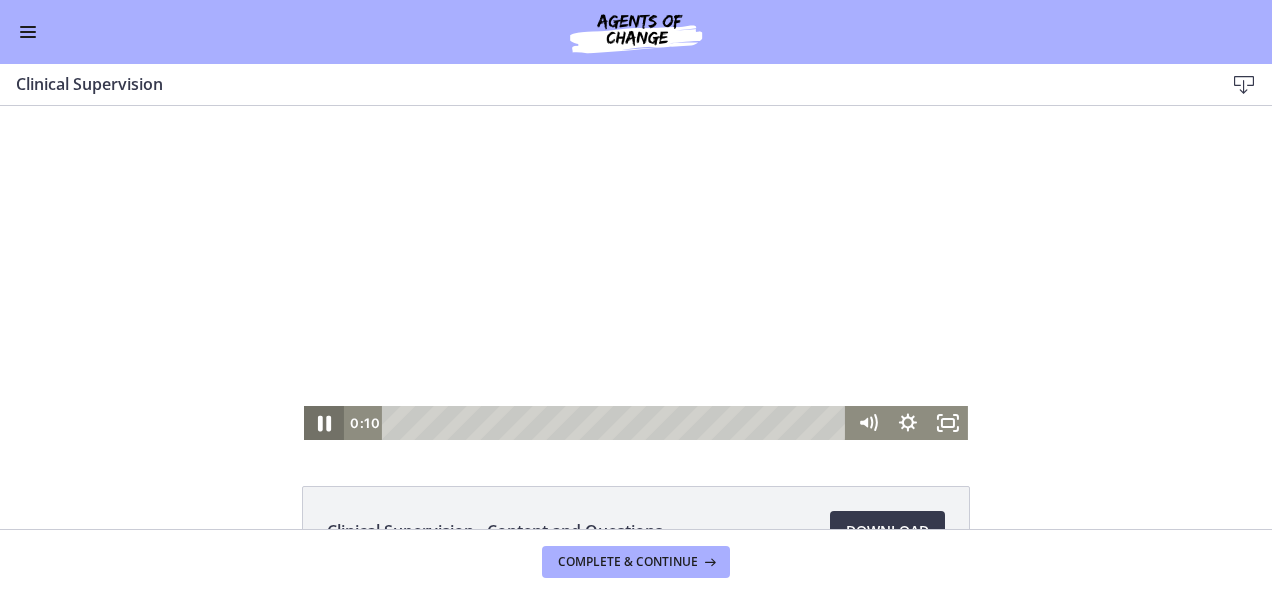 click 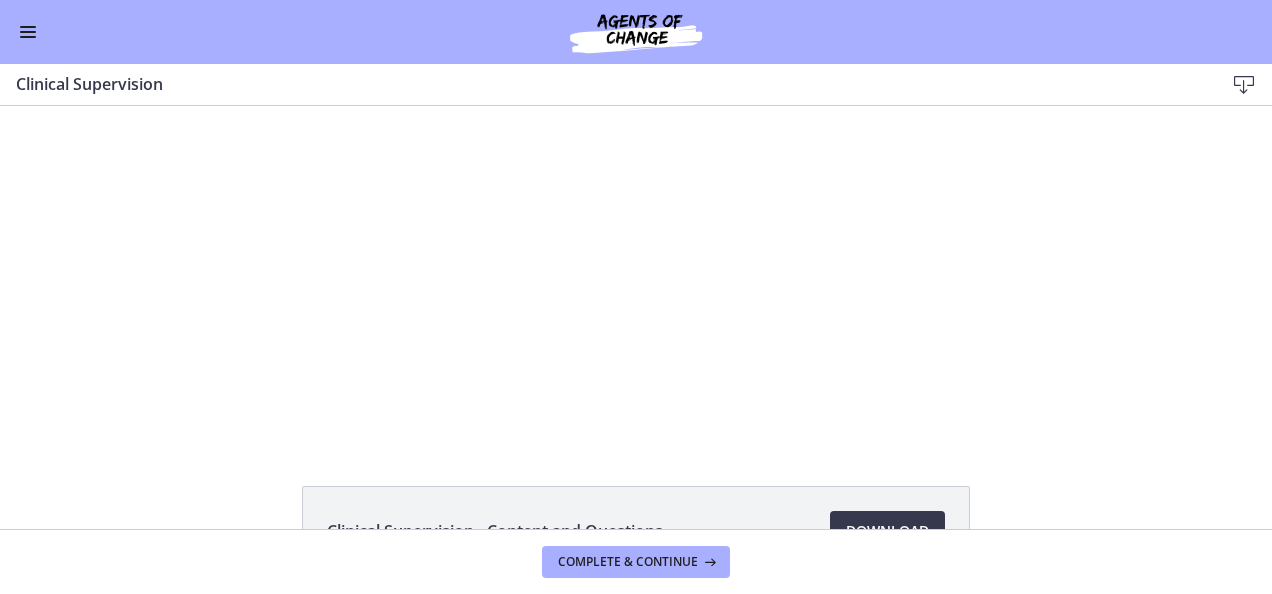 click on "Go to Dashboard" at bounding box center [636, 32] 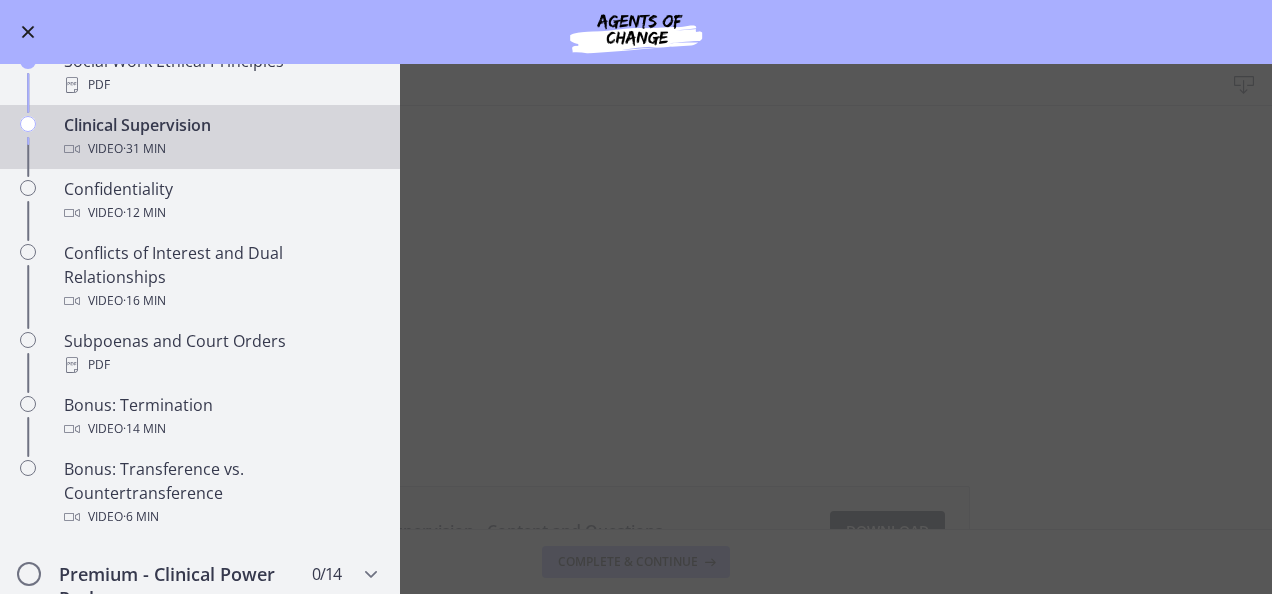 scroll, scrollTop: 978, scrollLeft: 0, axis: vertical 